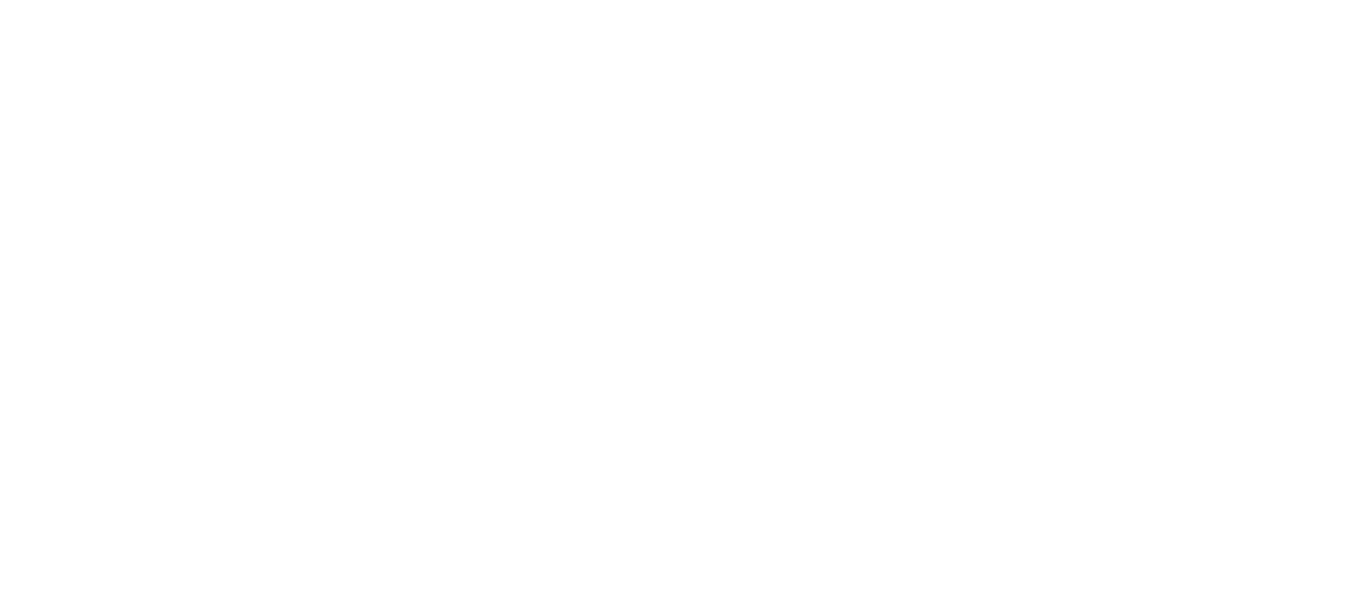 scroll, scrollTop: 0, scrollLeft: 0, axis: both 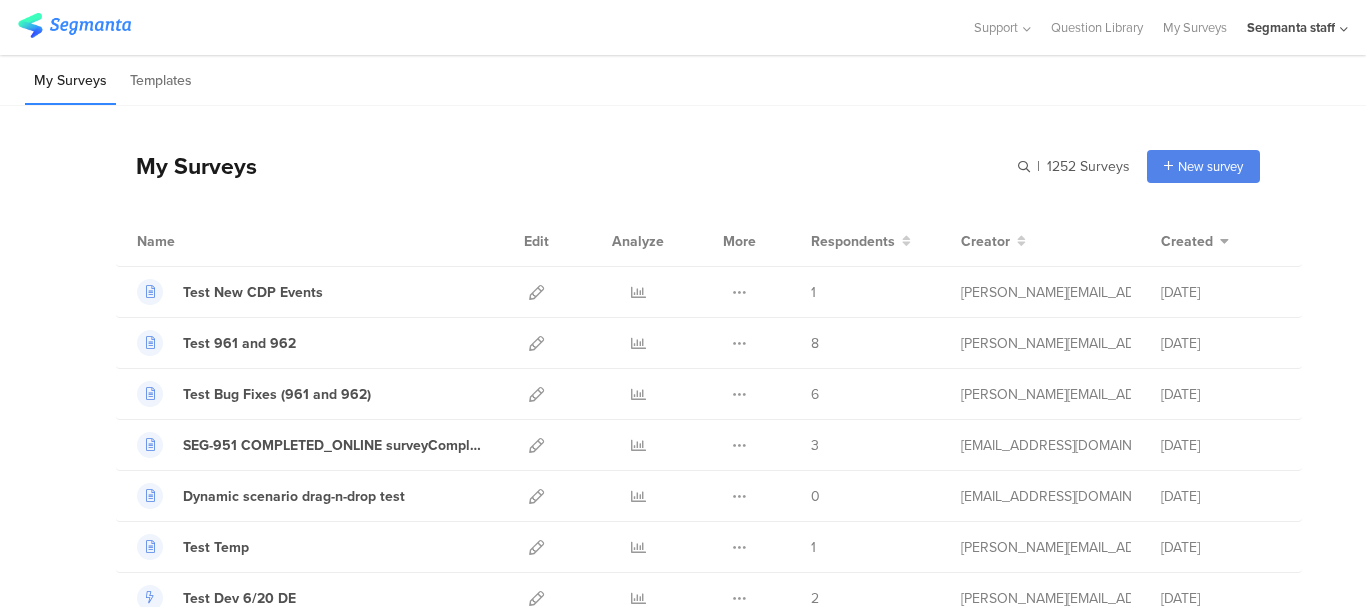 click on "Segmanta staff" 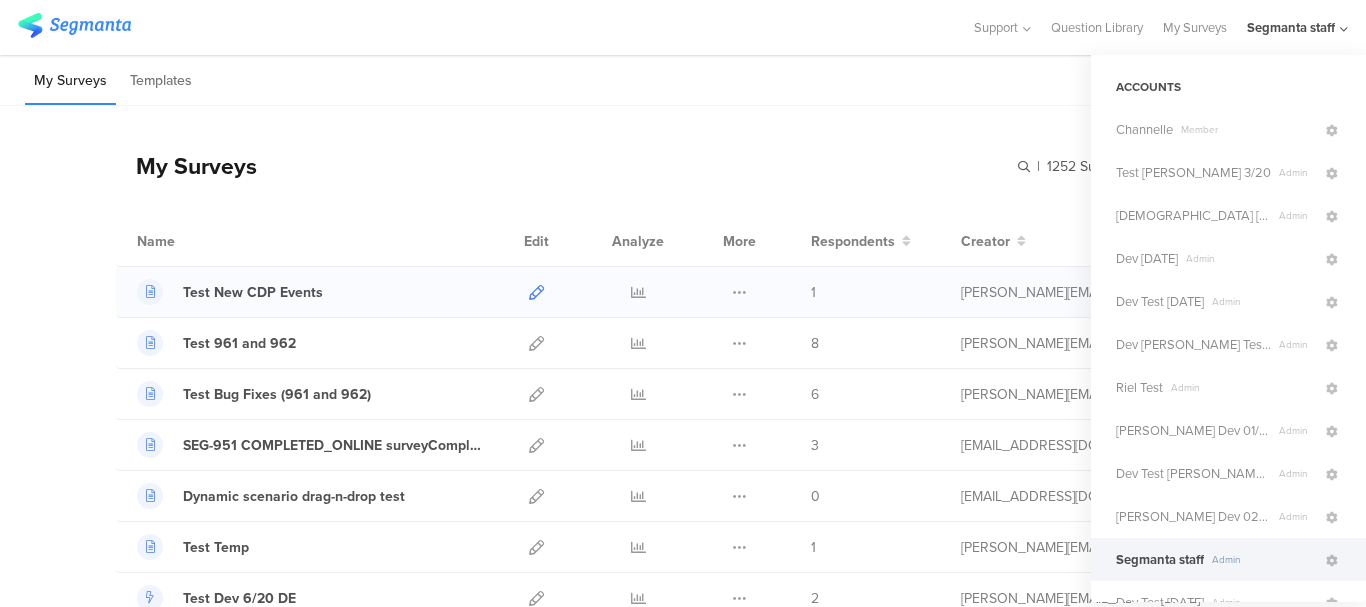 click at bounding box center (536, 292) 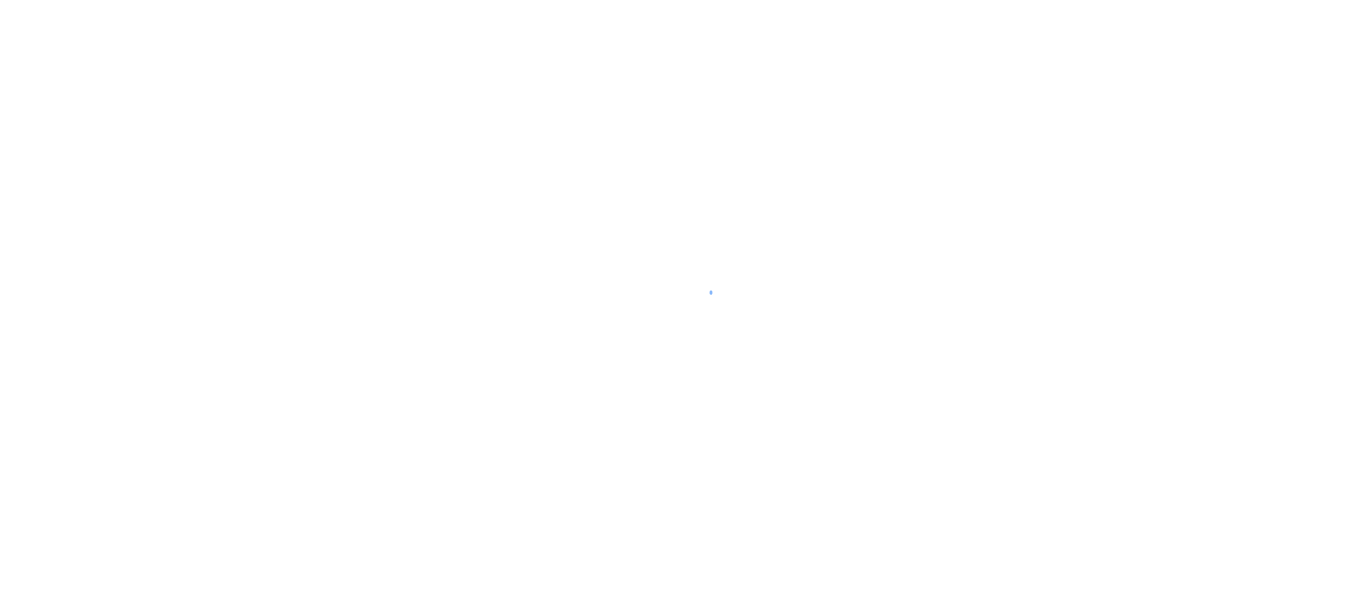 scroll, scrollTop: 0, scrollLeft: 0, axis: both 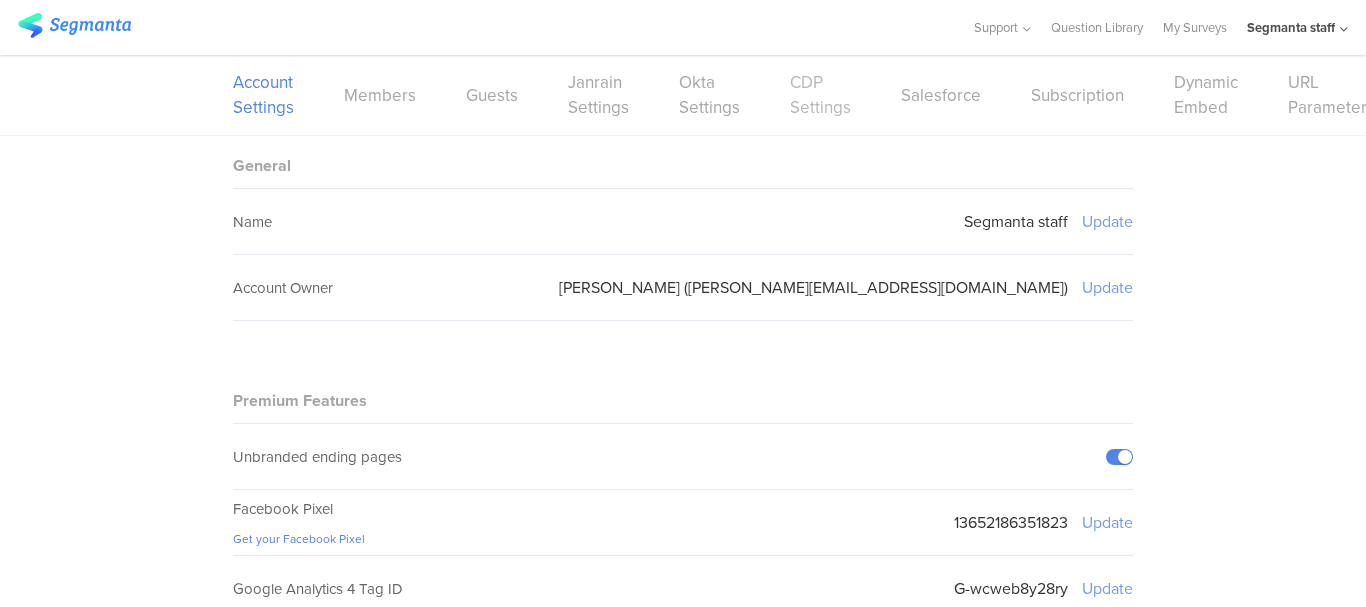 click on "CDP Settings" at bounding box center (820, 95) 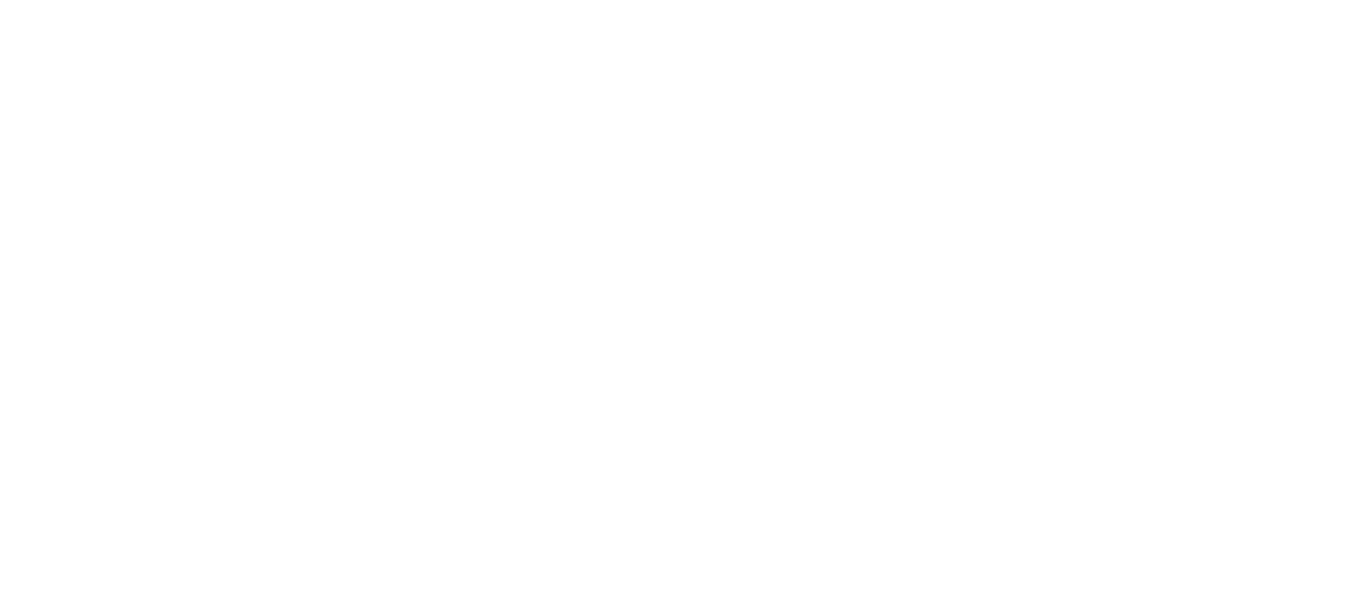 scroll, scrollTop: 0, scrollLeft: 0, axis: both 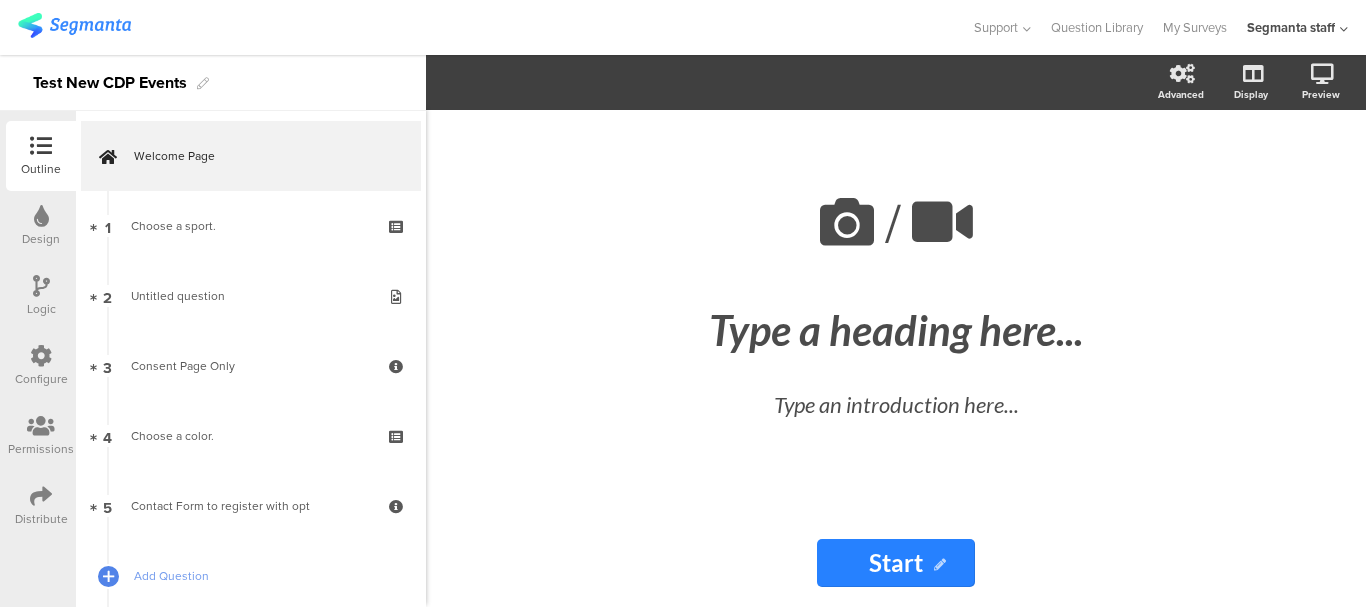 click on "Configure" at bounding box center (41, 366) 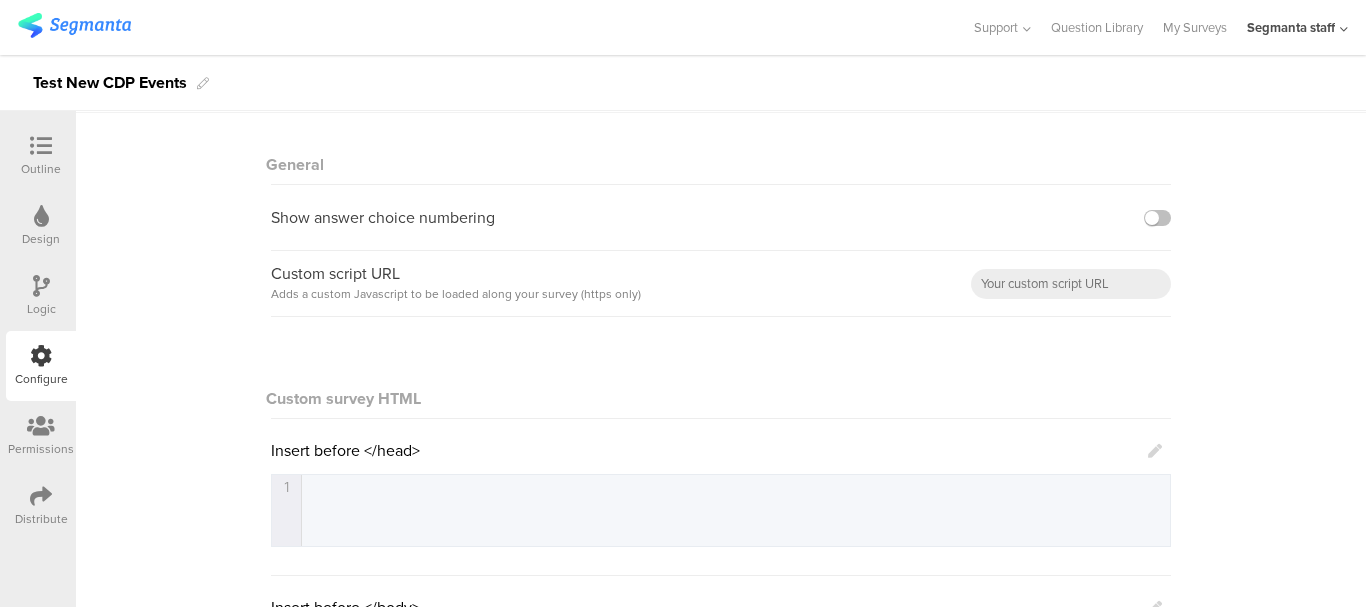scroll, scrollTop: 0, scrollLeft: 0, axis: both 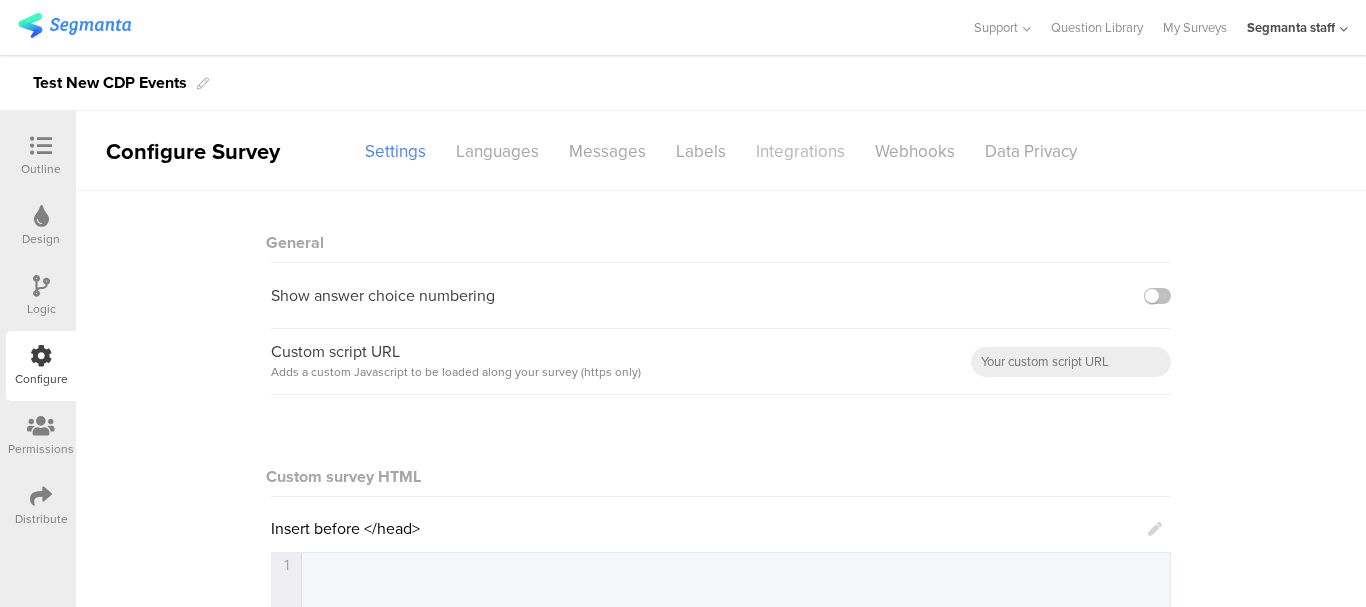 click on "Integrations" at bounding box center (800, 151) 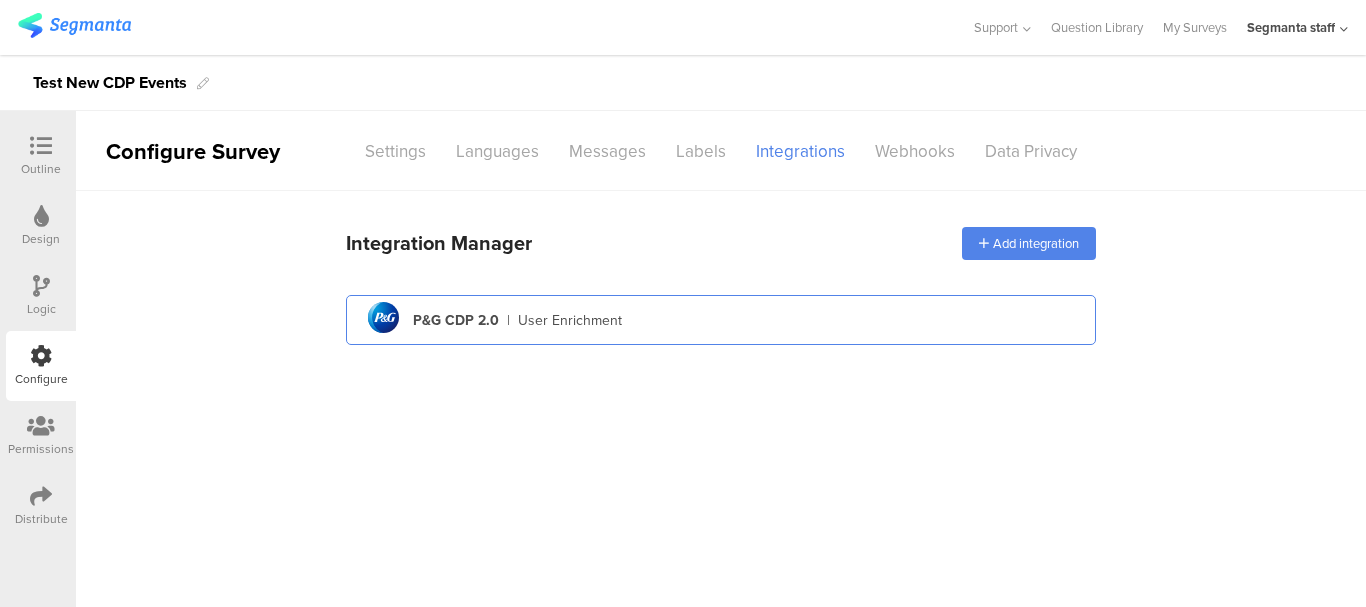 click on "pg logo                                                                         P&G CDP 2.0   |   User Enrichment" at bounding box center (721, 320) 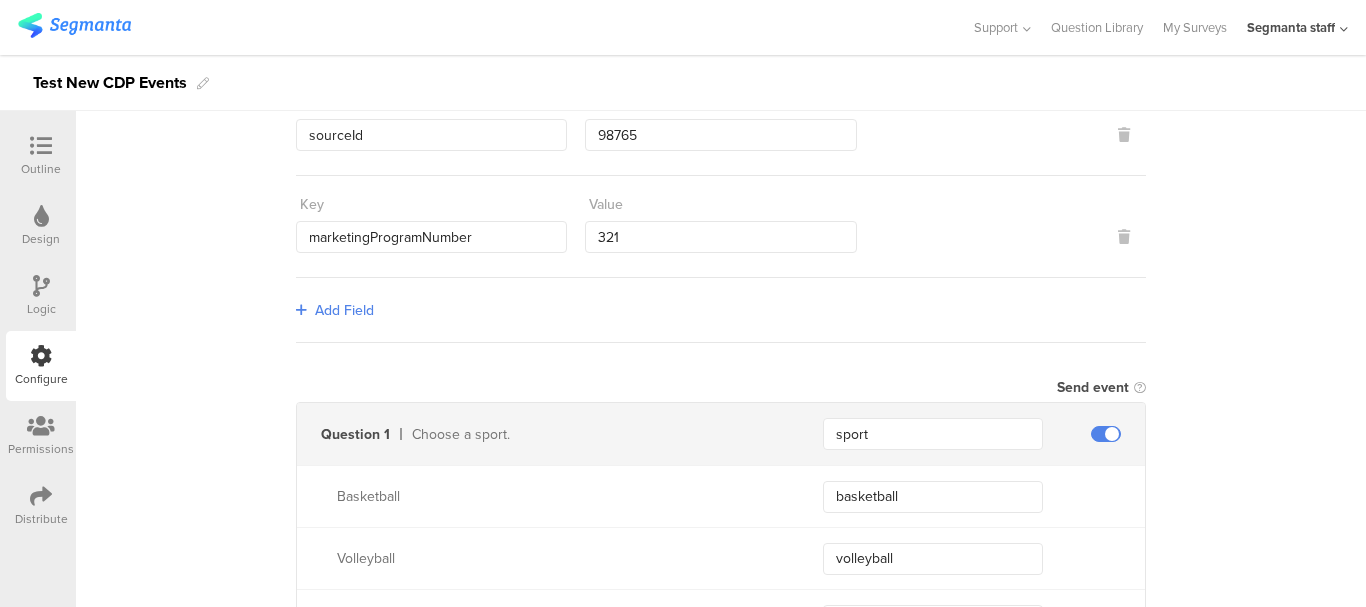 scroll, scrollTop: 300, scrollLeft: 0, axis: vertical 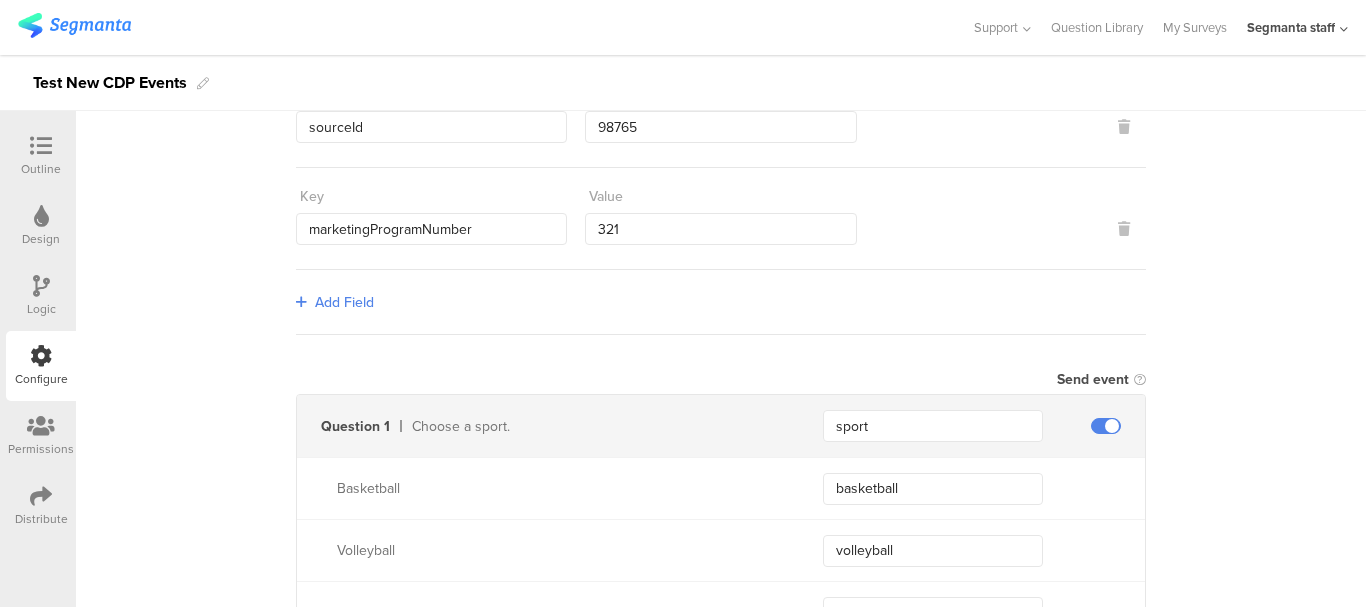 click on "Add Field" at bounding box center [344, 302] 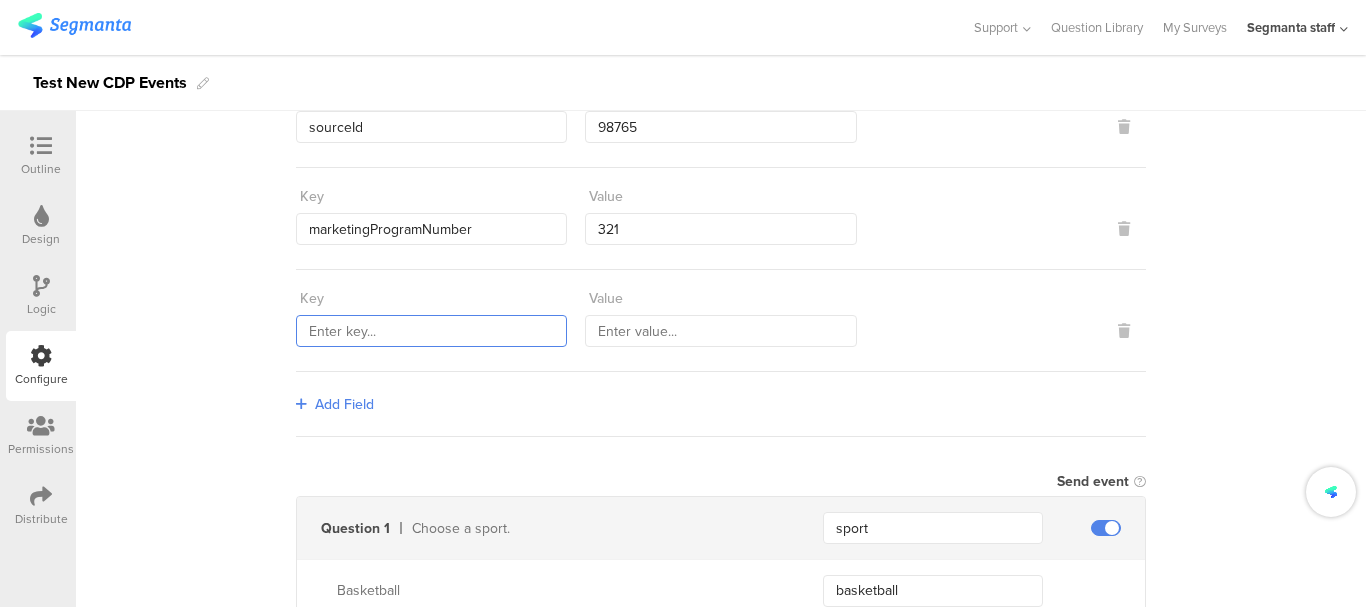 drag, startPoint x: 407, startPoint y: 324, endPoint x: 396, endPoint y: 314, distance: 14.866069 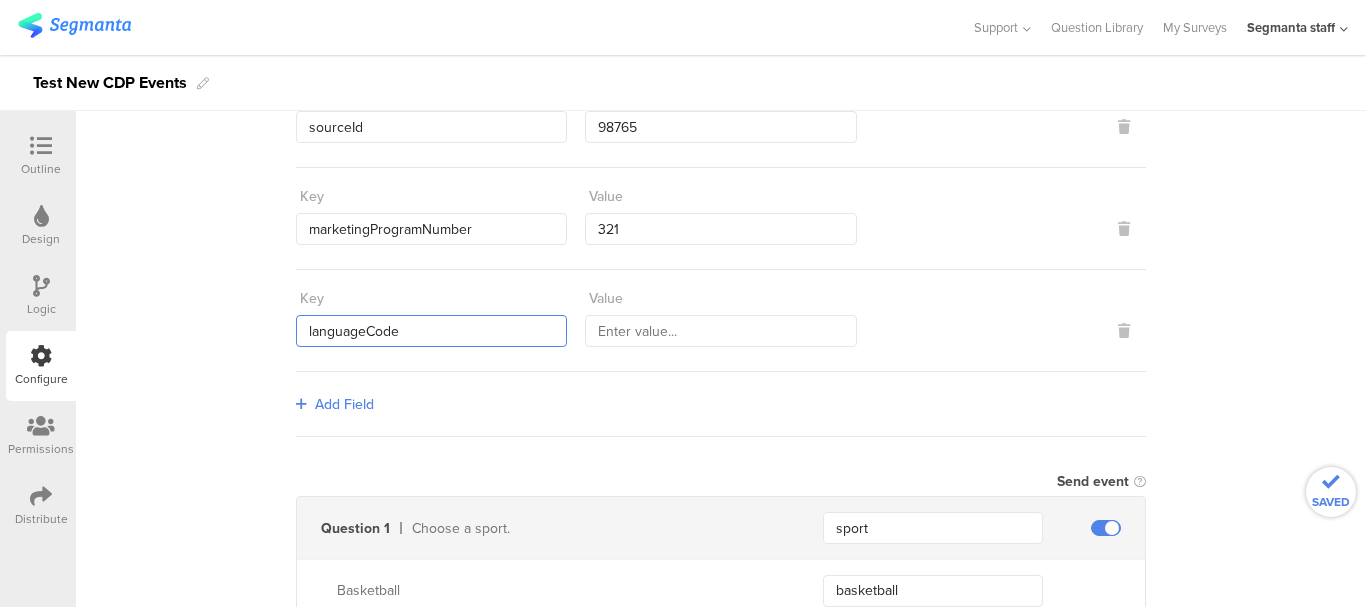 type on "languageCode" 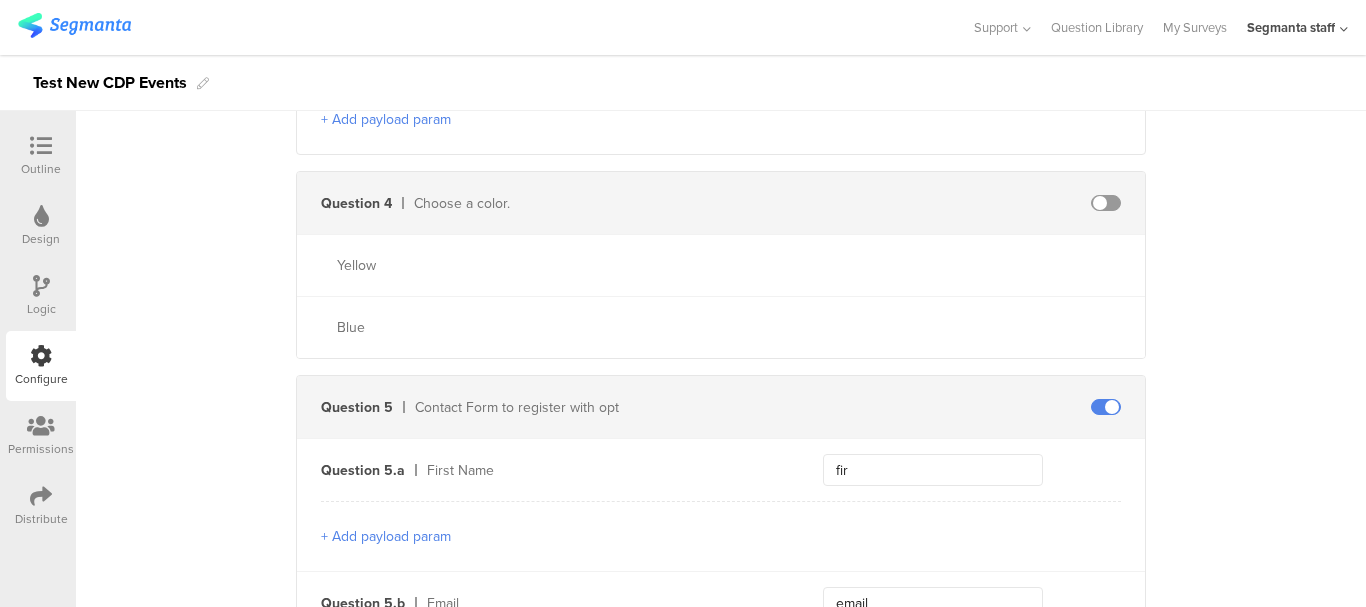 scroll, scrollTop: 1200, scrollLeft: 0, axis: vertical 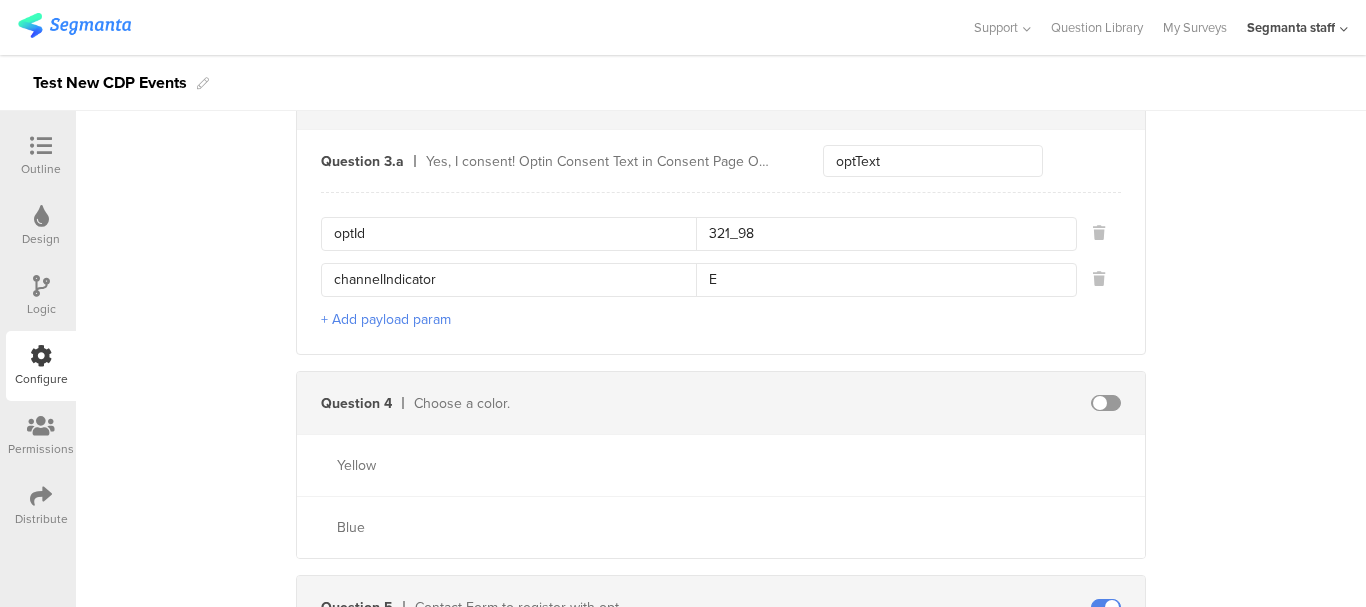 type on "en" 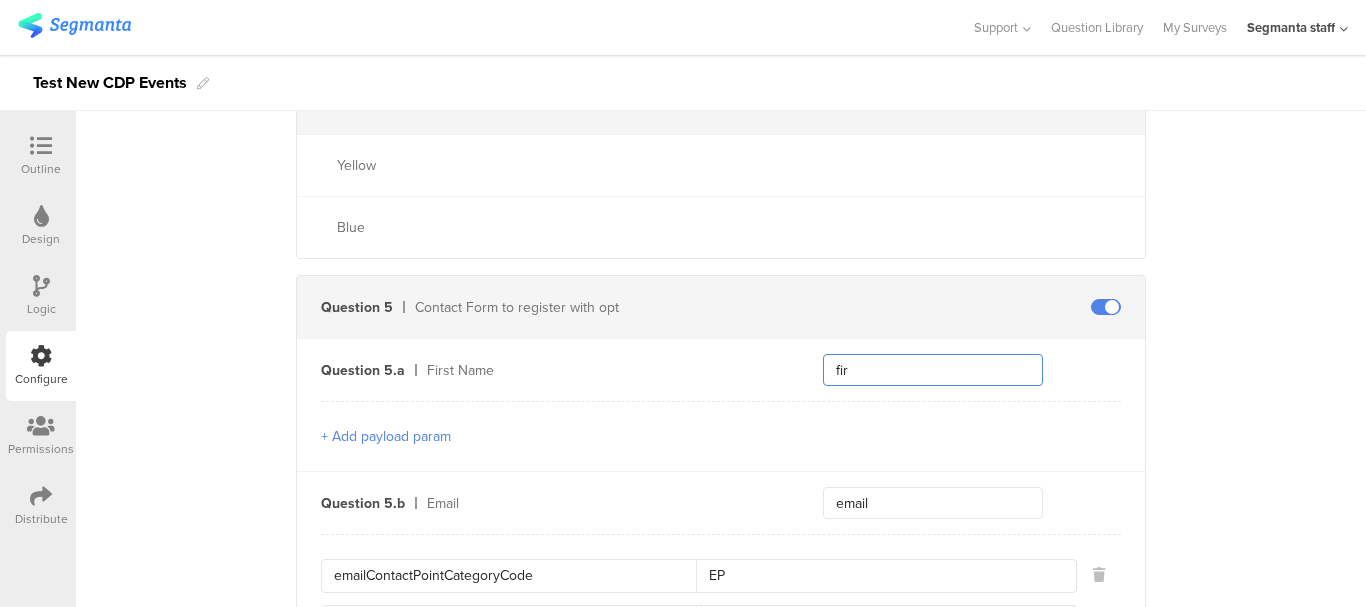 click on "fir" at bounding box center (933, 370) 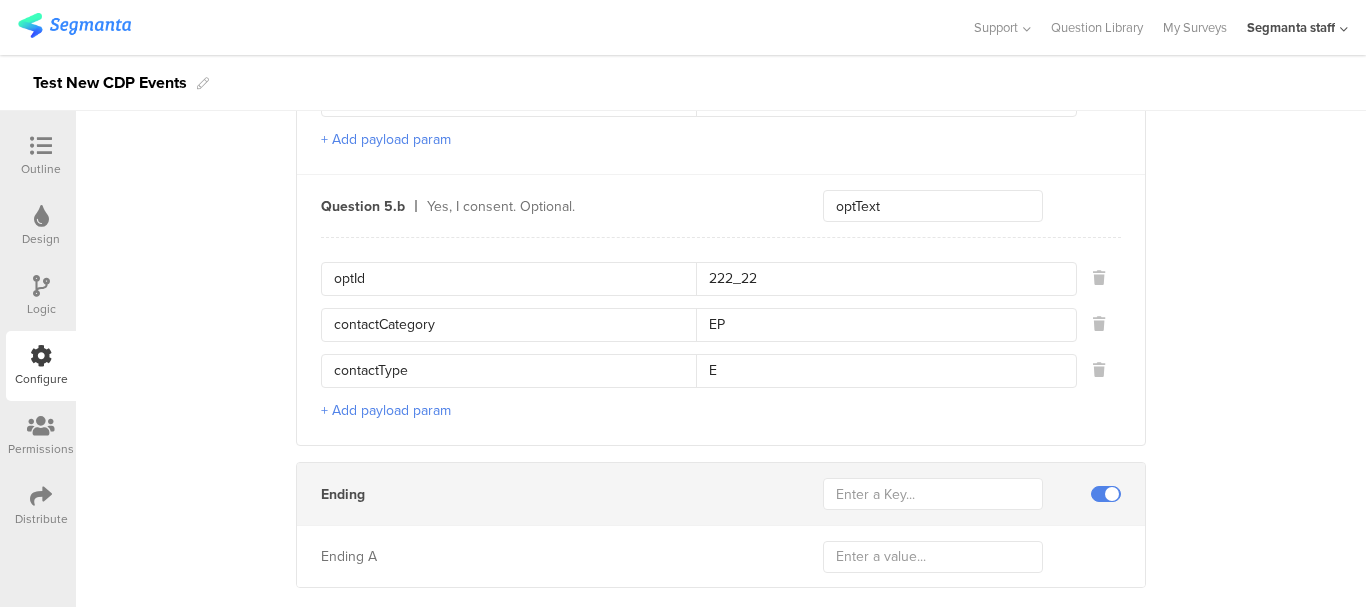 scroll, scrollTop: 2555, scrollLeft: 0, axis: vertical 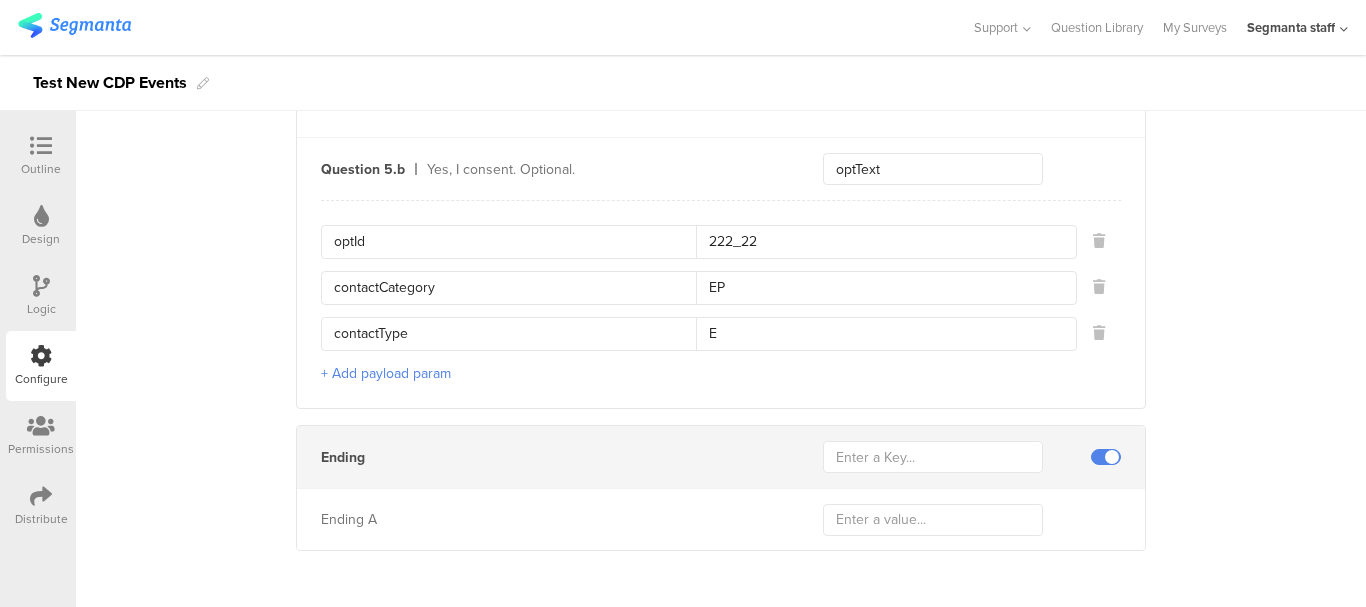 type on "firstName" 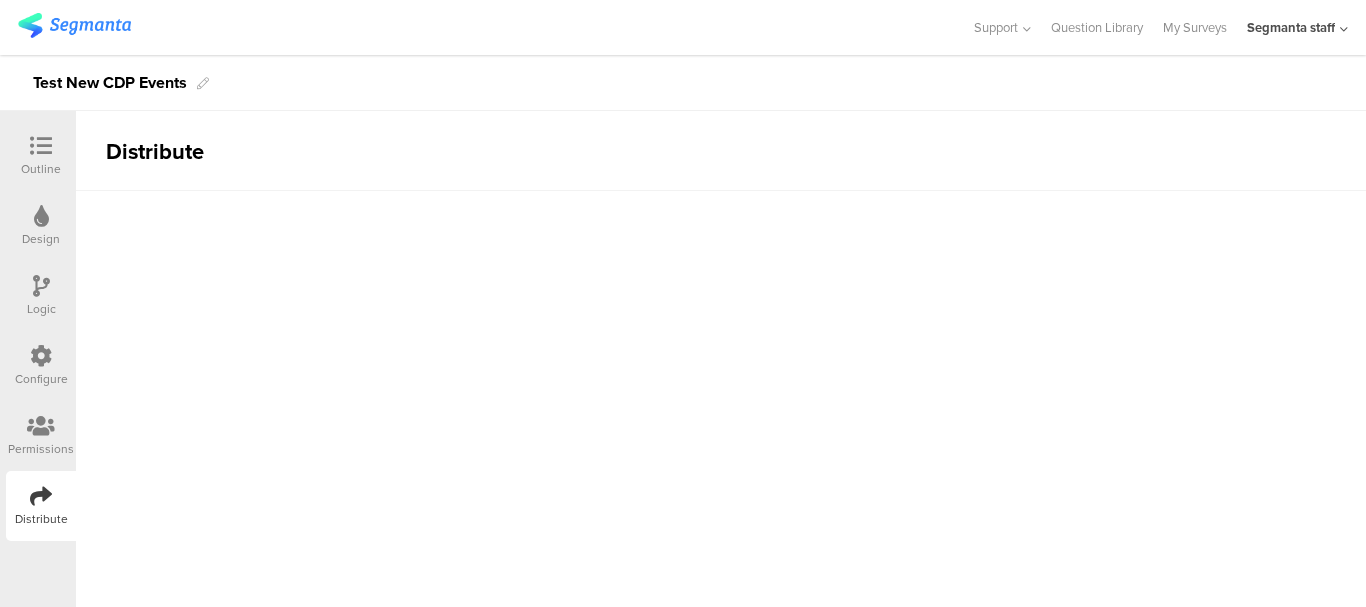 scroll, scrollTop: 0, scrollLeft: 0, axis: both 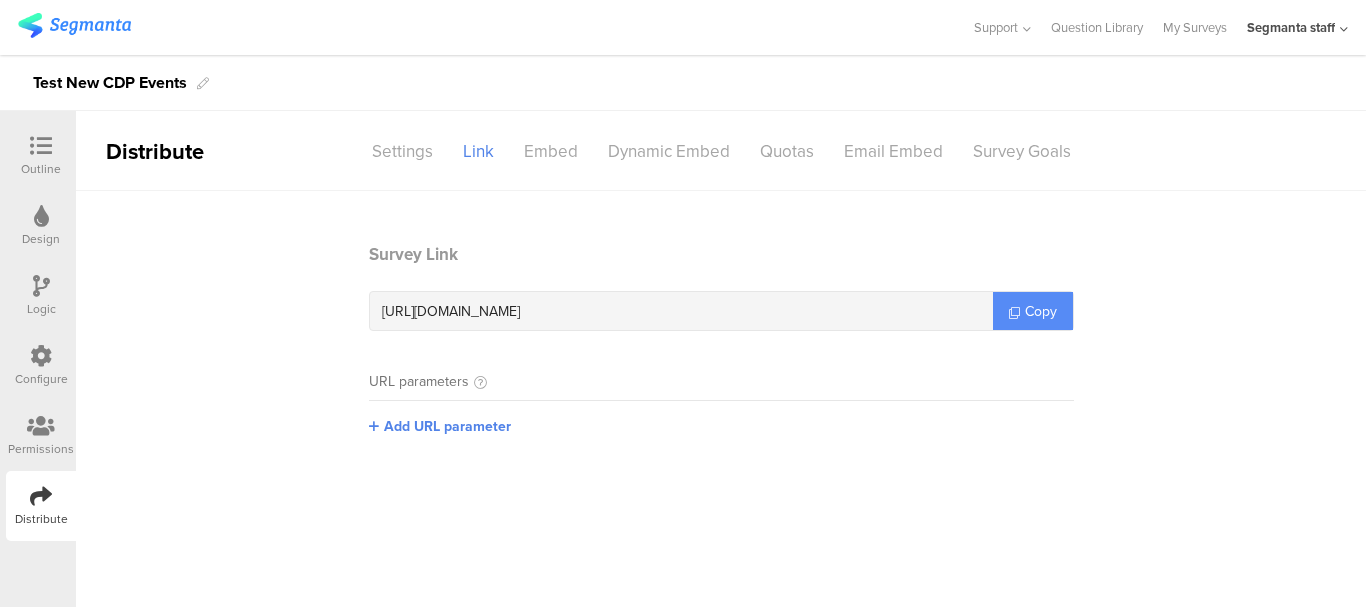 click on "Copy" at bounding box center (1041, 311) 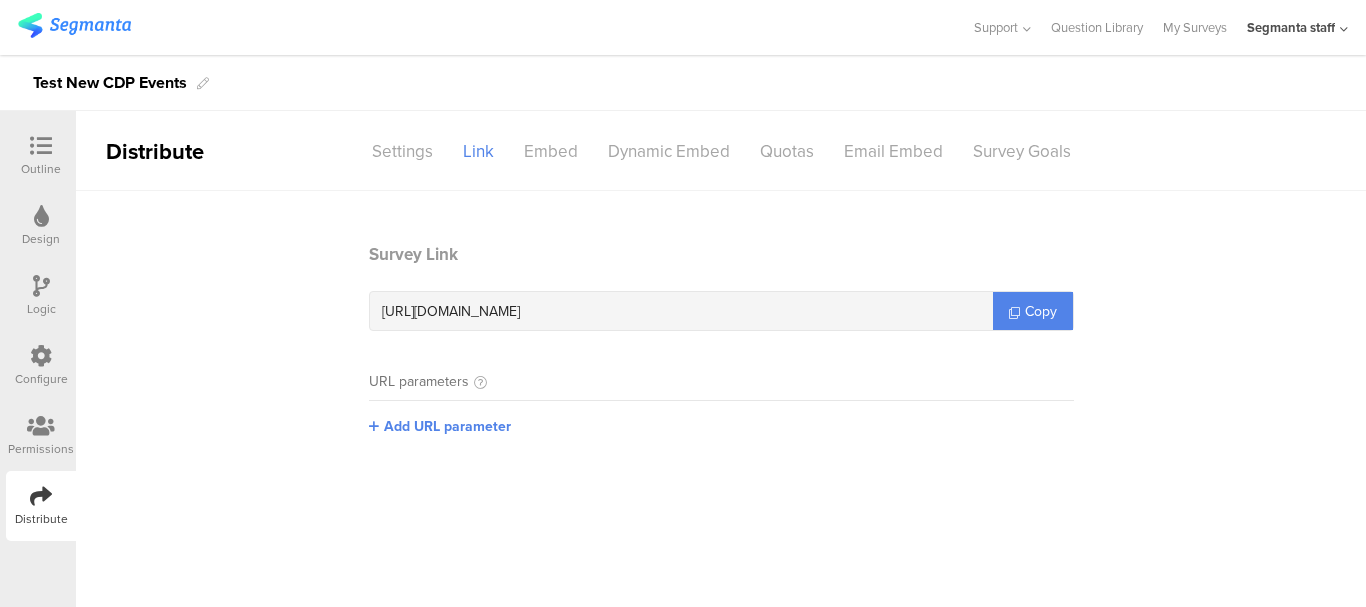 click at bounding box center (41, 356) 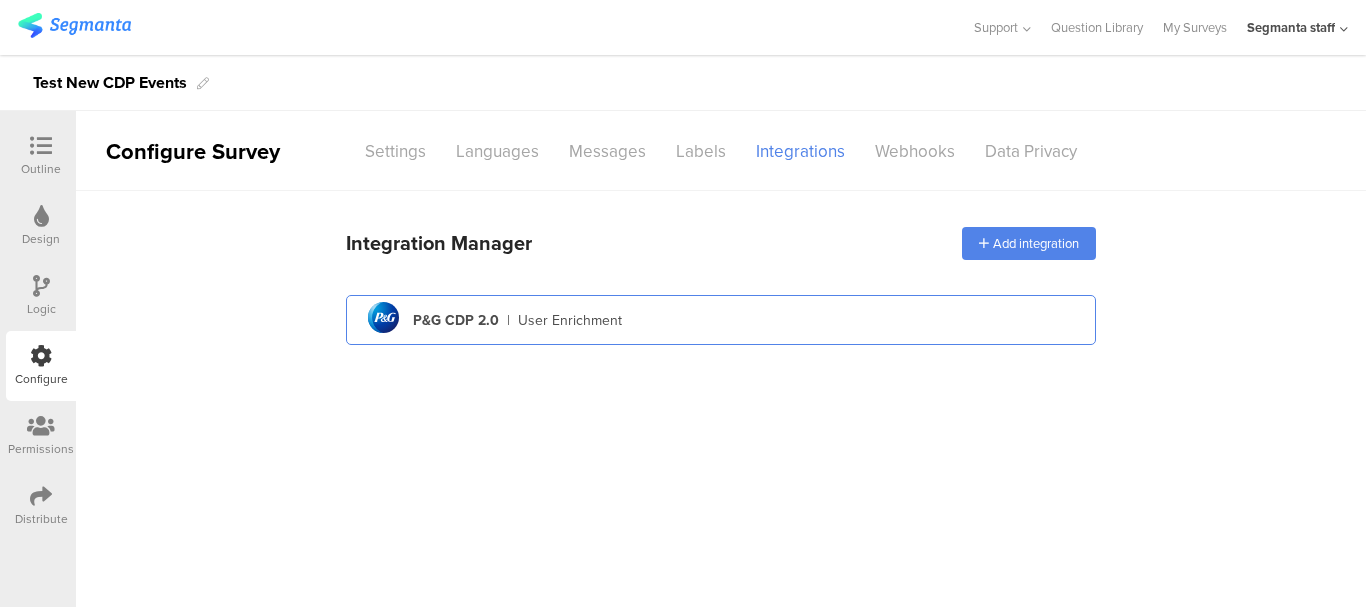 click on "pg logo                                                                         P&G CDP 2.0   |   User Enrichment" at bounding box center (721, 320) 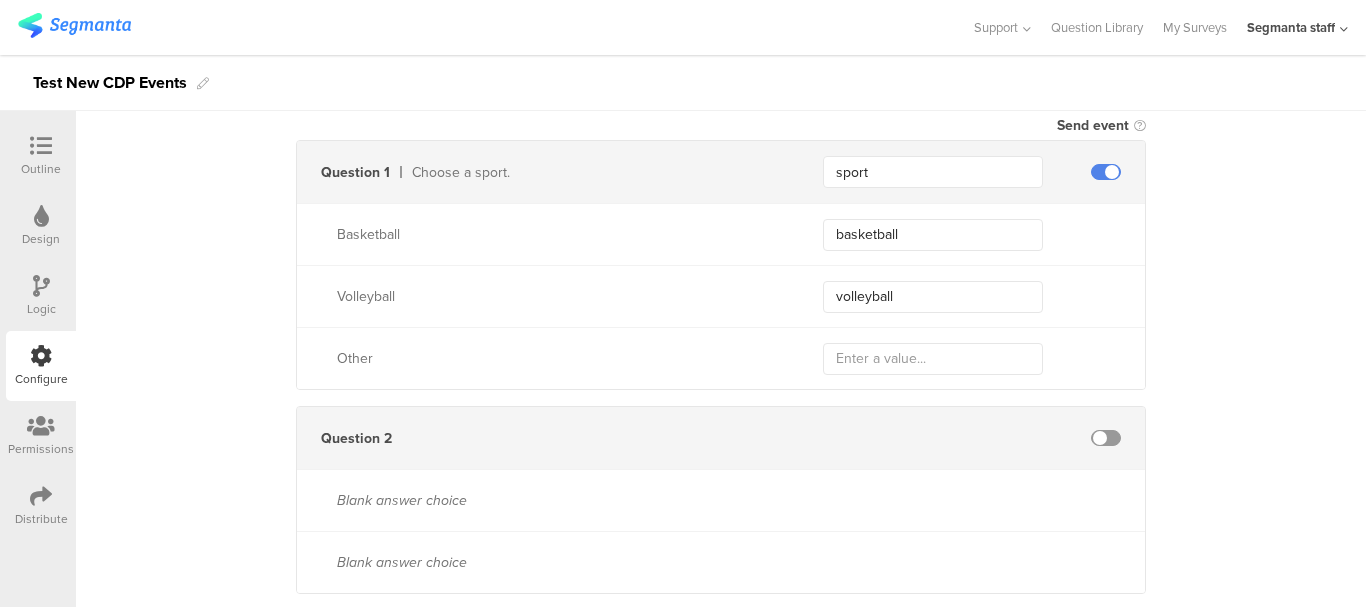 scroll, scrollTop: 700, scrollLeft: 0, axis: vertical 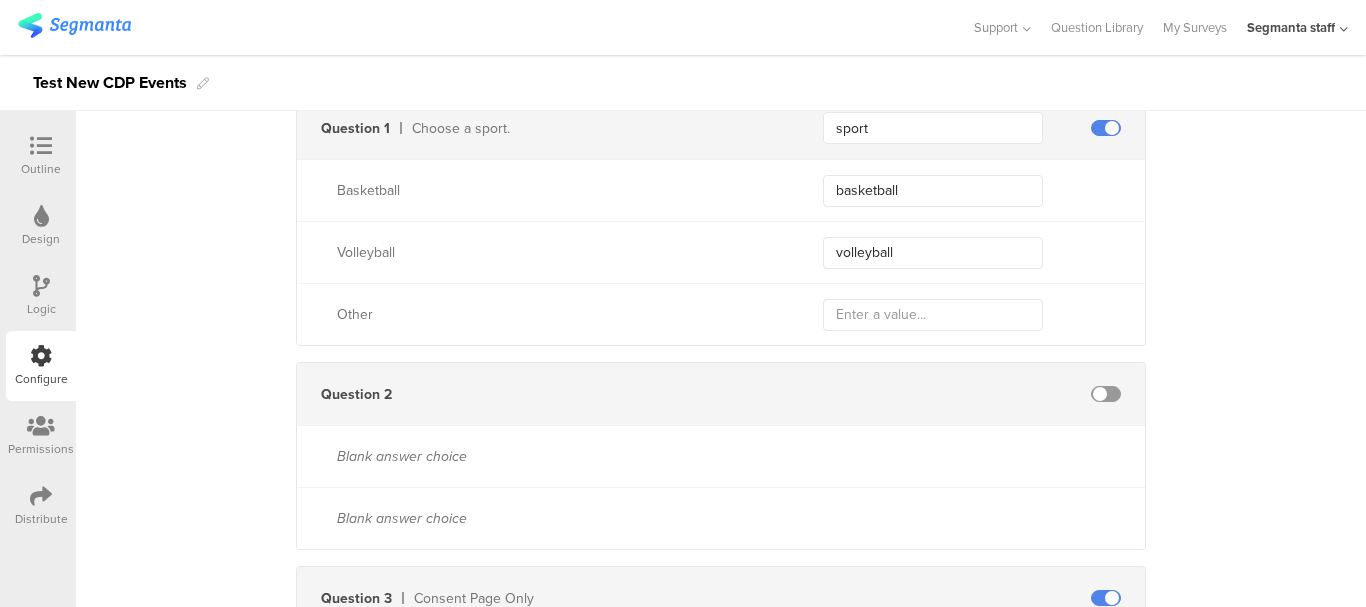 click on "Outline
Design
Logic
Configure
Permissions
Distribute" at bounding box center [38, 359] 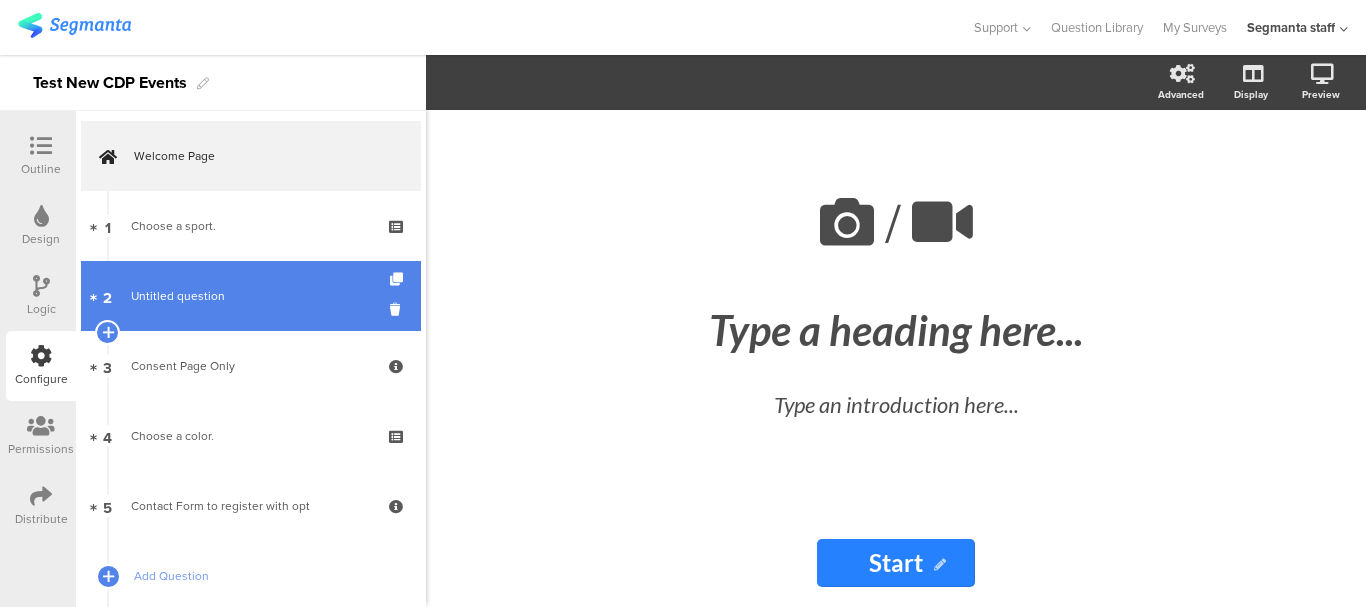 scroll, scrollTop: 0, scrollLeft: 0, axis: both 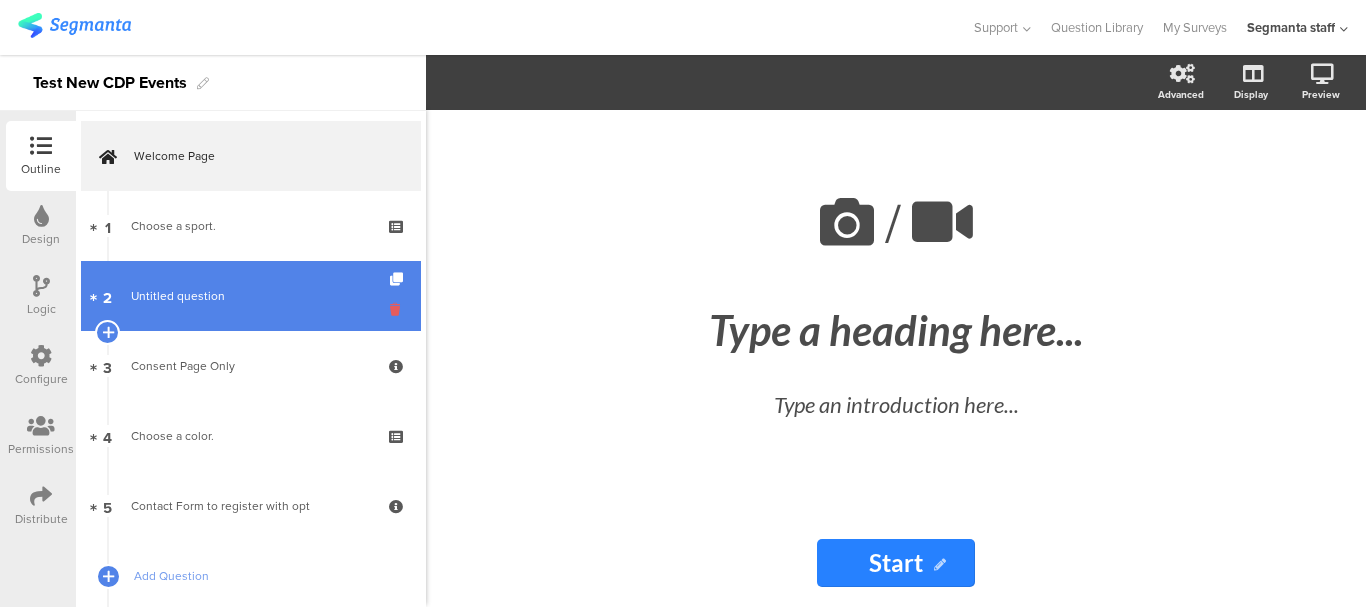 click at bounding box center (398, 309) 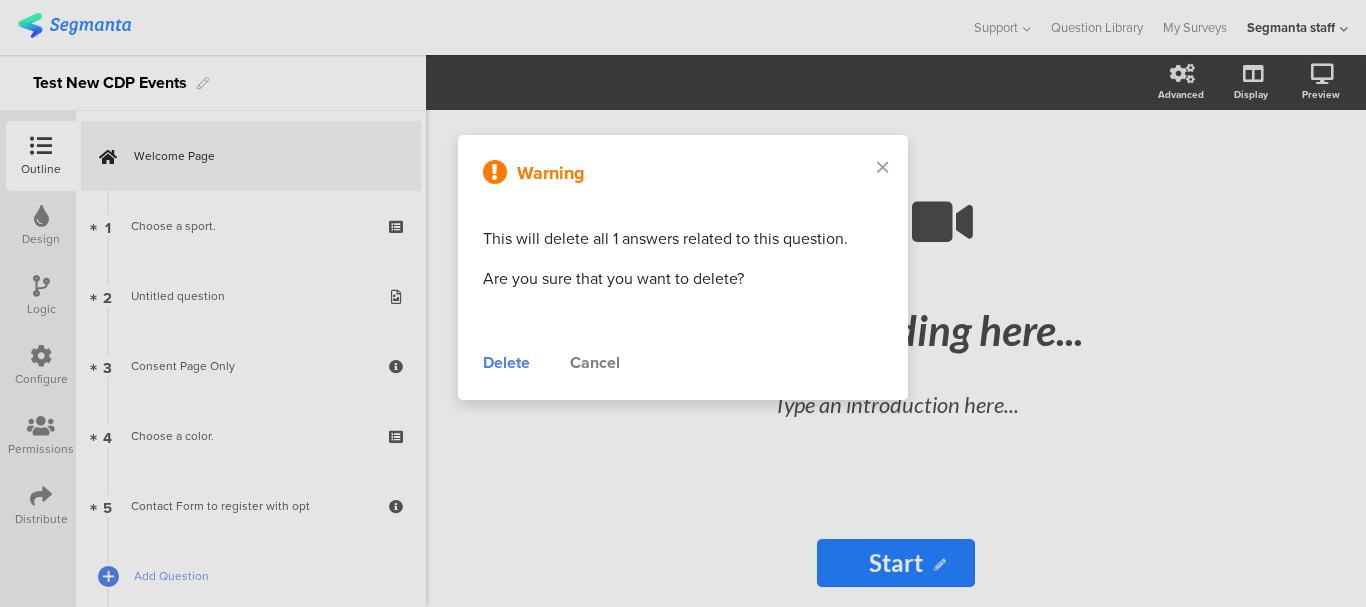 click on "Delete" at bounding box center (506, 363) 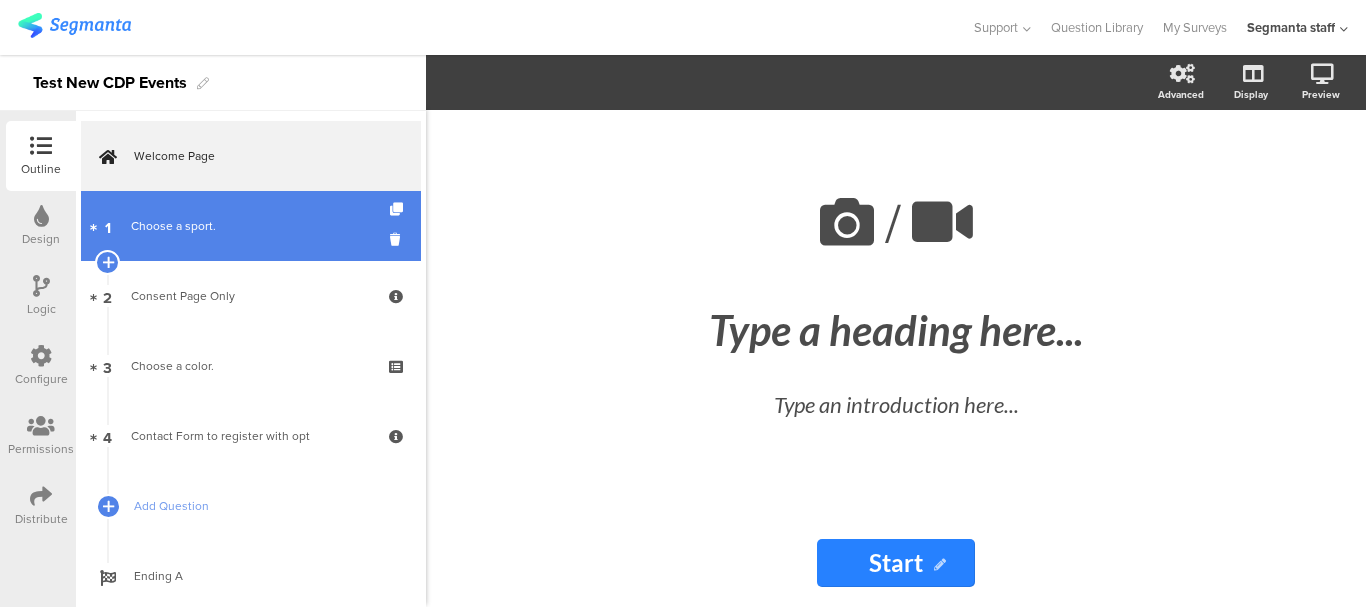 click on "1
Choose a sport." at bounding box center [251, 226] 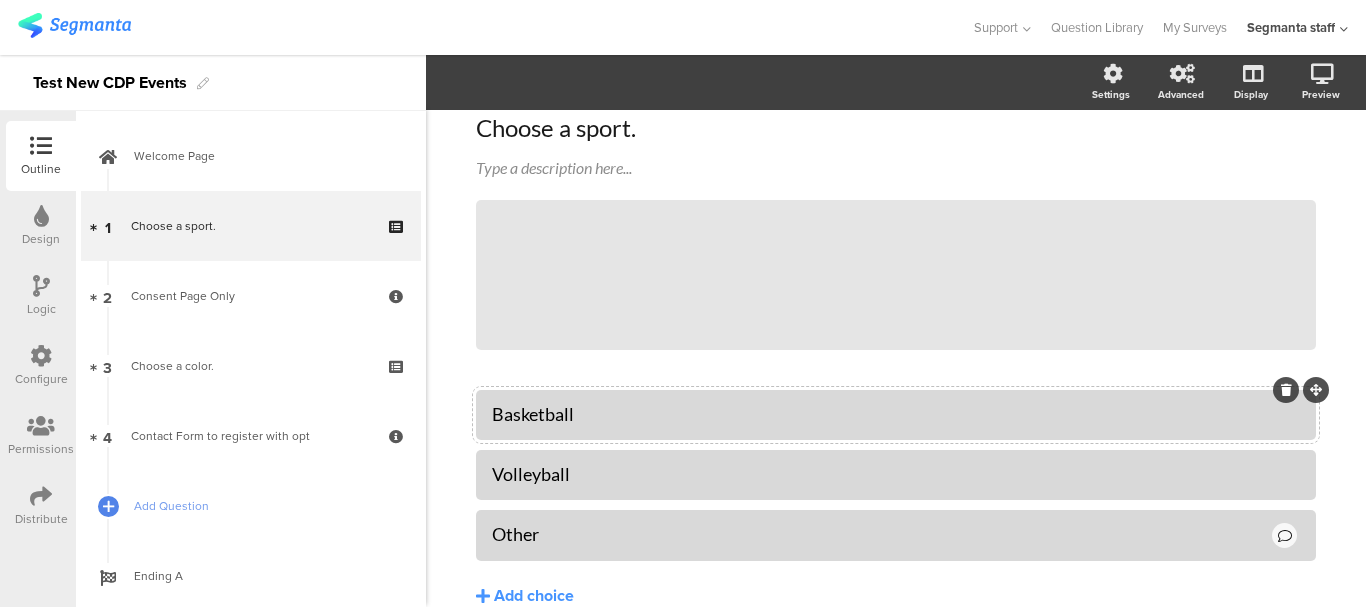 scroll, scrollTop: 177, scrollLeft: 0, axis: vertical 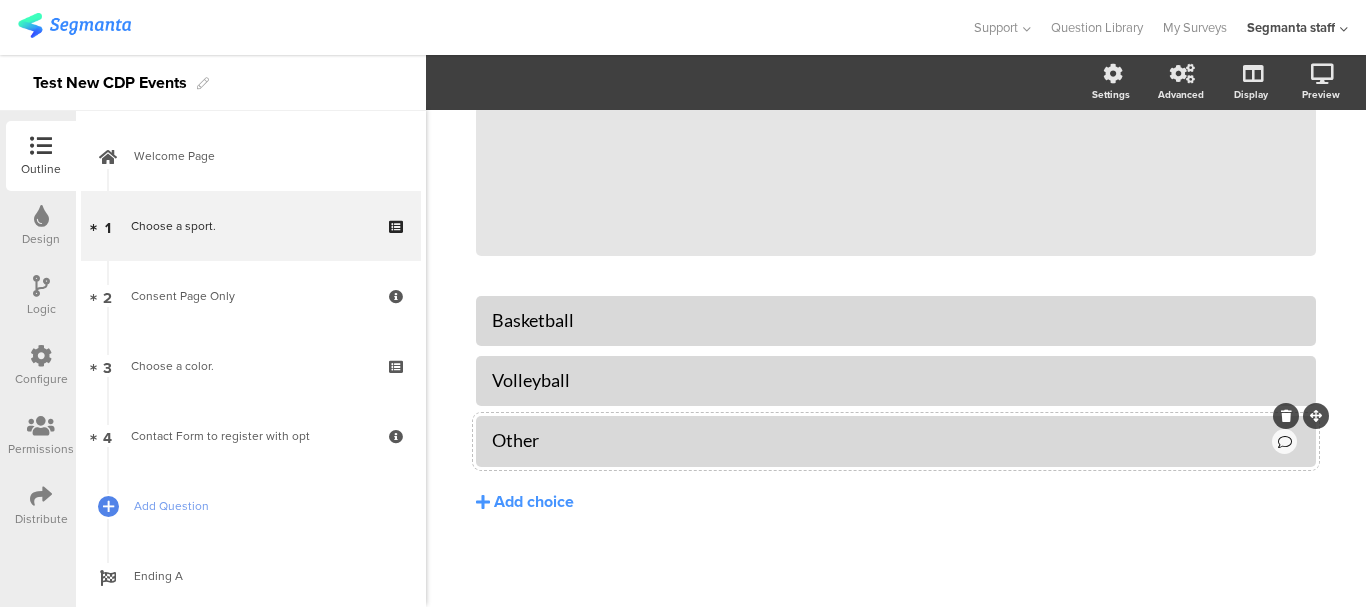 click 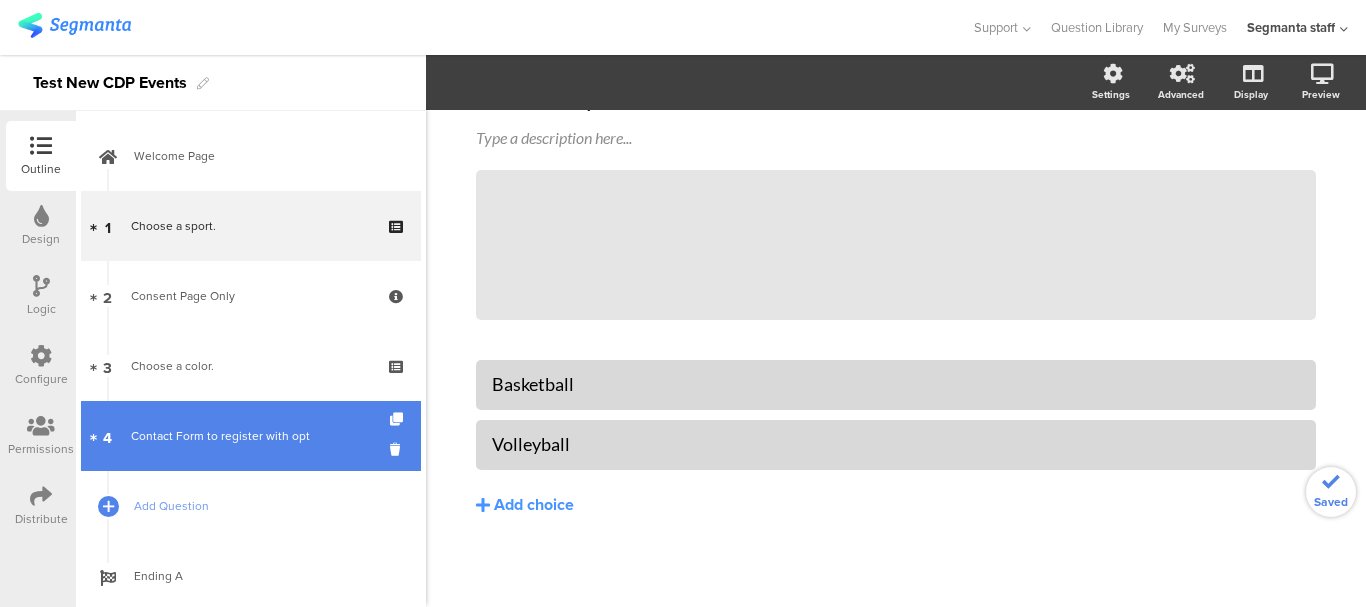 scroll, scrollTop: 116, scrollLeft: 0, axis: vertical 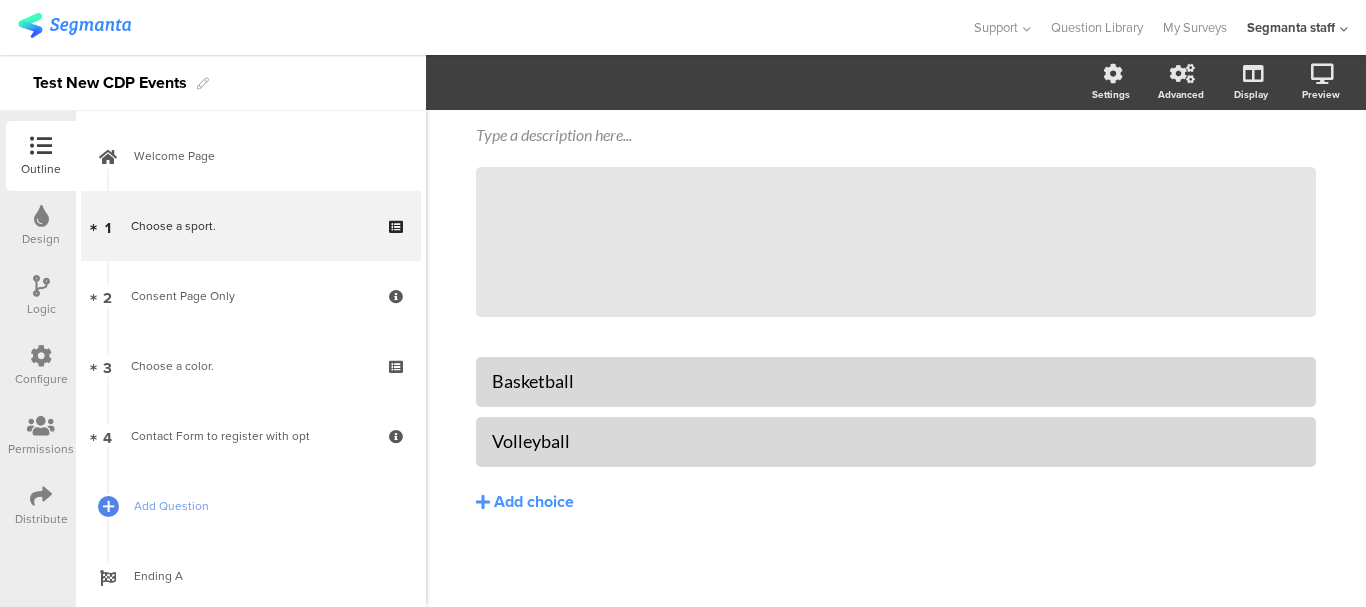 click on "Configure" at bounding box center (41, 379) 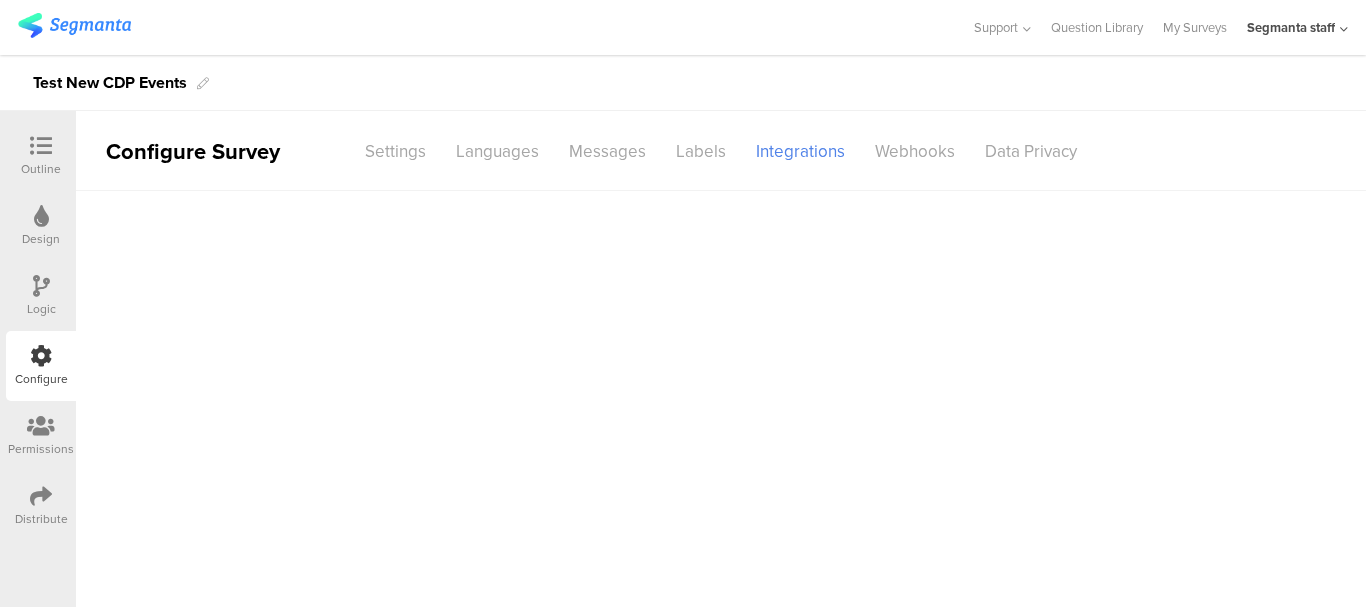 scroll, scrollTop: 0, scrollLeft: 0, axis: both 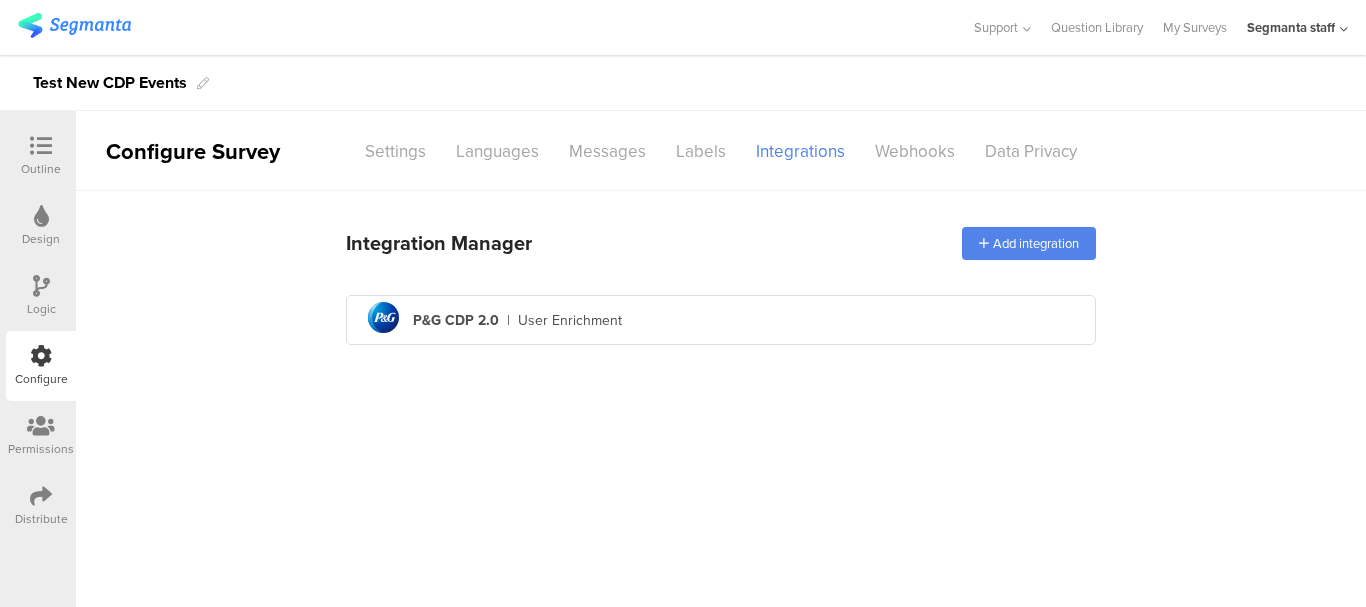 click on "Outline
Design
Logic
Configure
Permissions
Distribute" at bounding box center (38, 331) 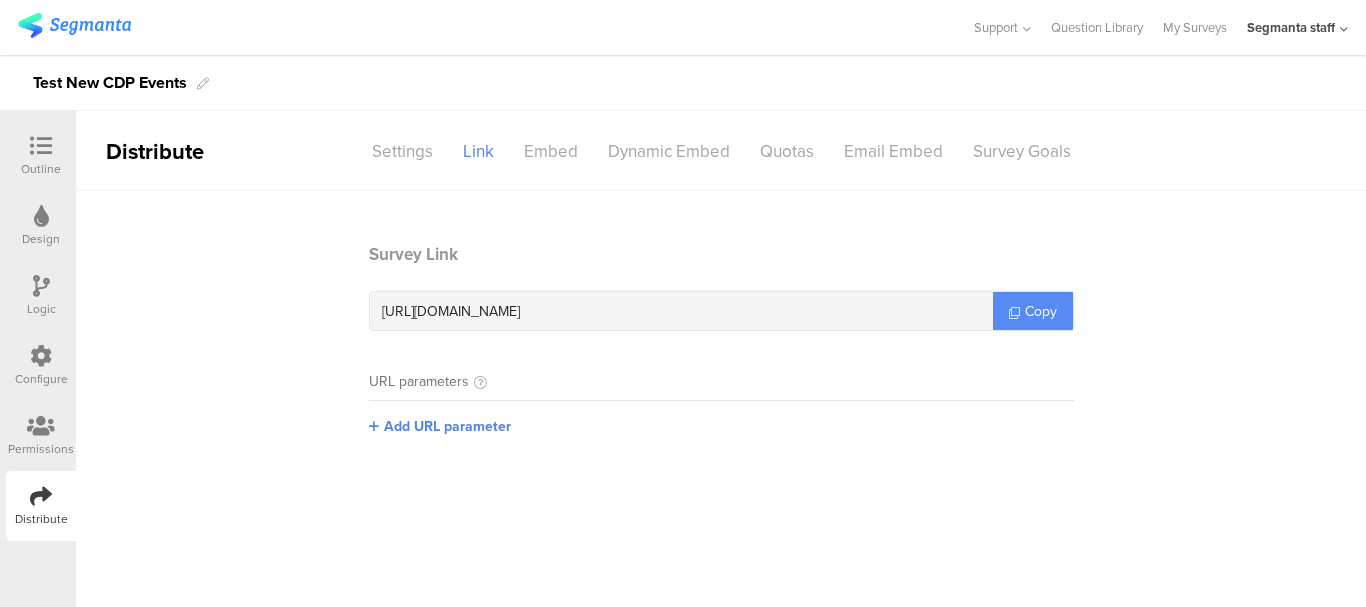 click at bounding box center [1014, 312] 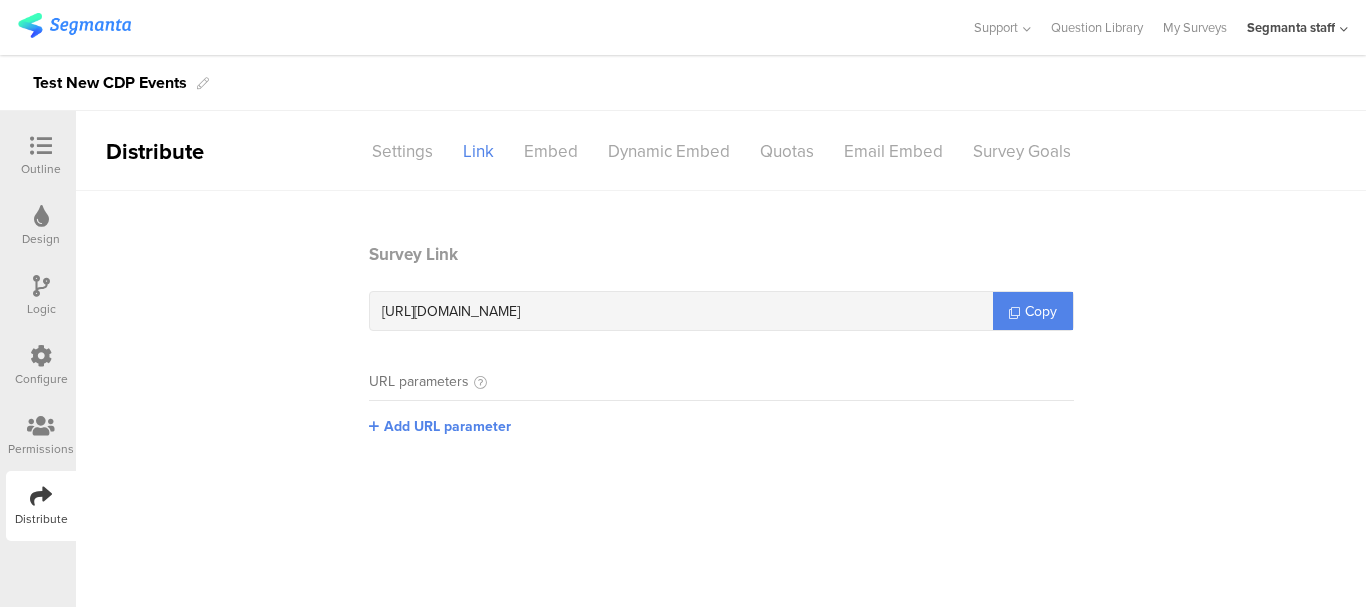 drag, startPoint x: 719, startPoint y: 471, endPoint x: 693, endPoint y: 480, distance: 27.513634 